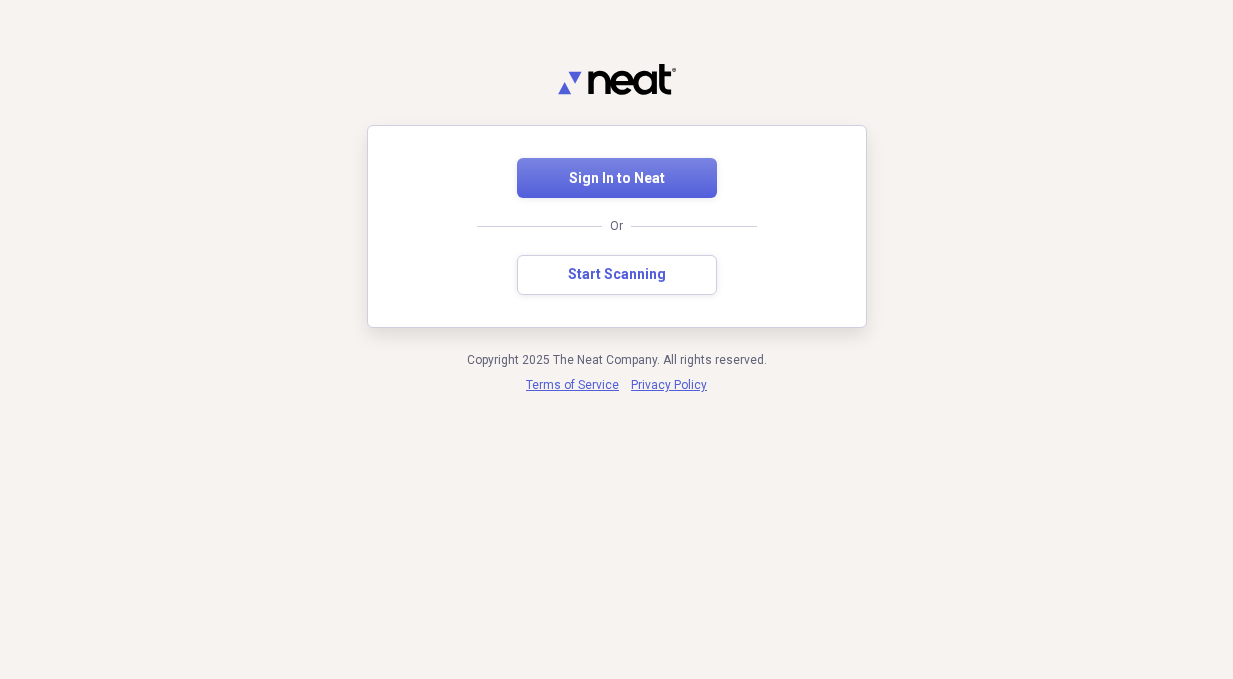 scroll, scrollTop: 0, scrollLeft: 0, axis: both 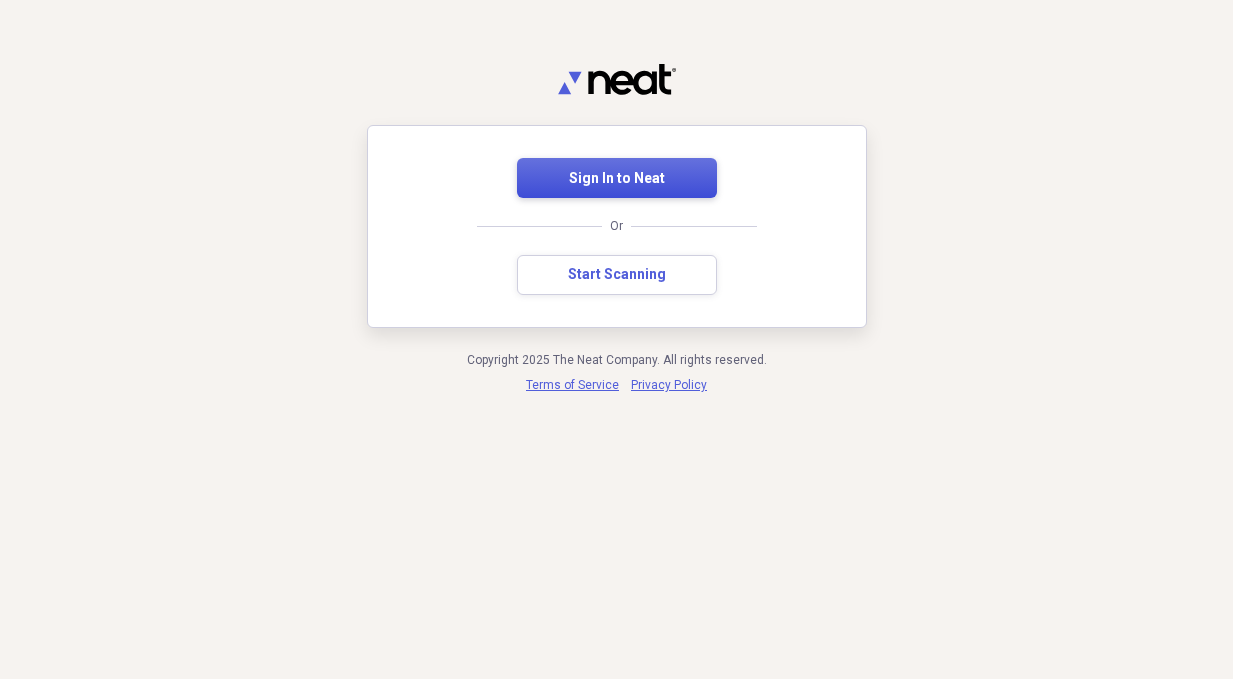 click on "Sign In to Neat" at bounding box center [617, 179] 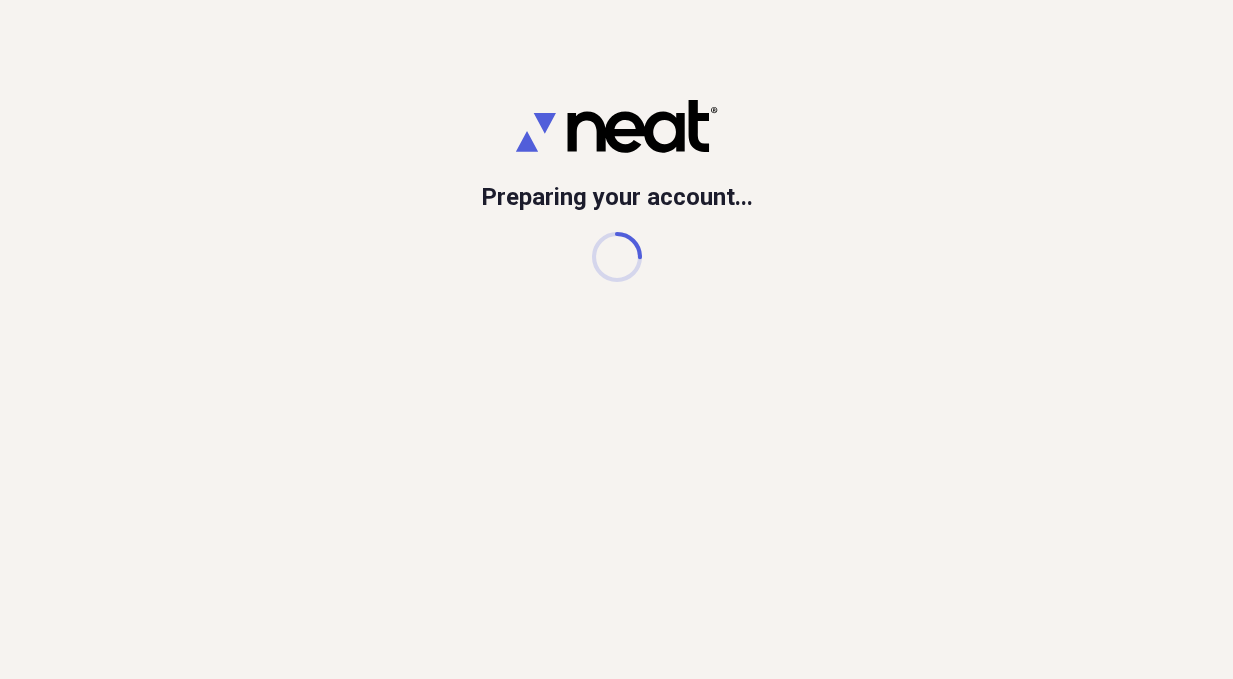 scroll, scrollTop: 0, scrollLeft: 0, axis: both 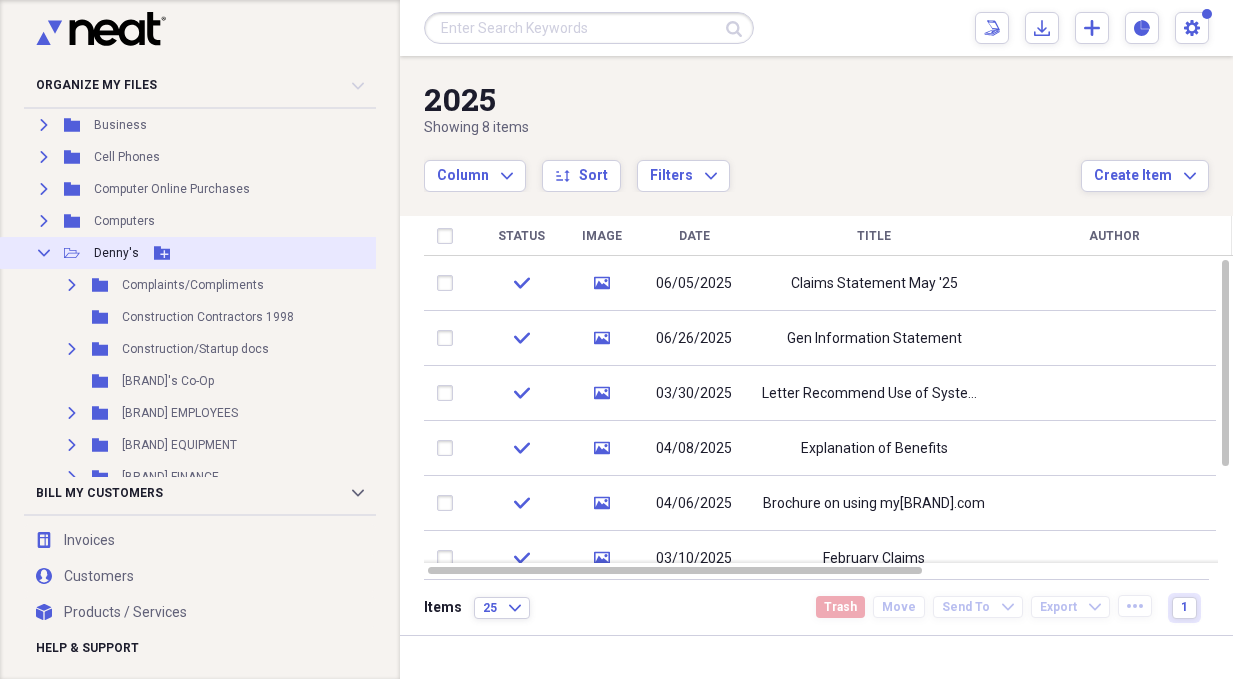 click on "Collapse" 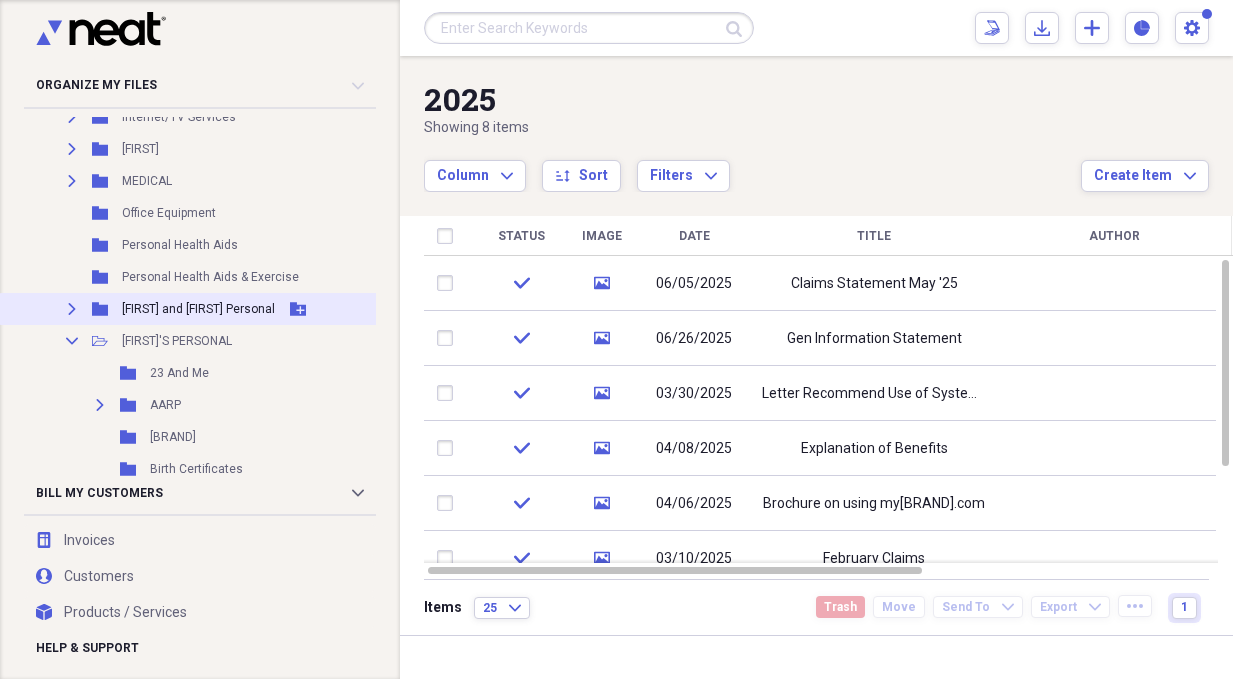 scroll, scrollTop: 1300, scrollLeft: 0, axis: vertical 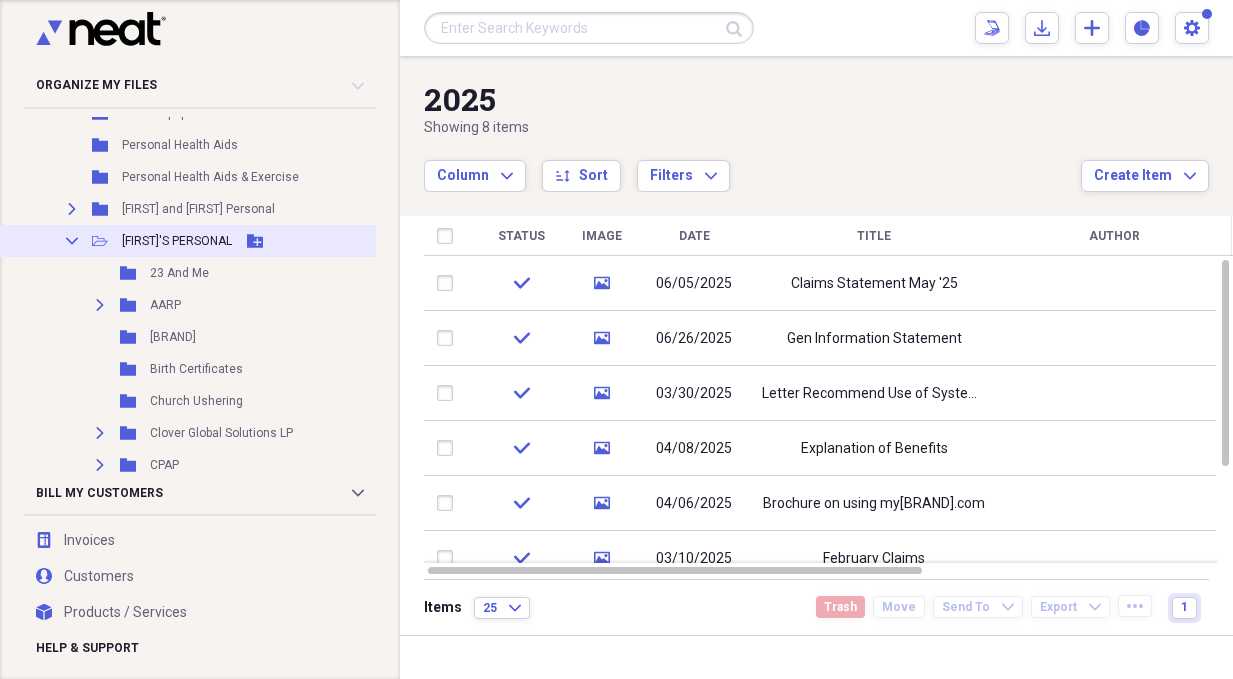 click on "Collapse" 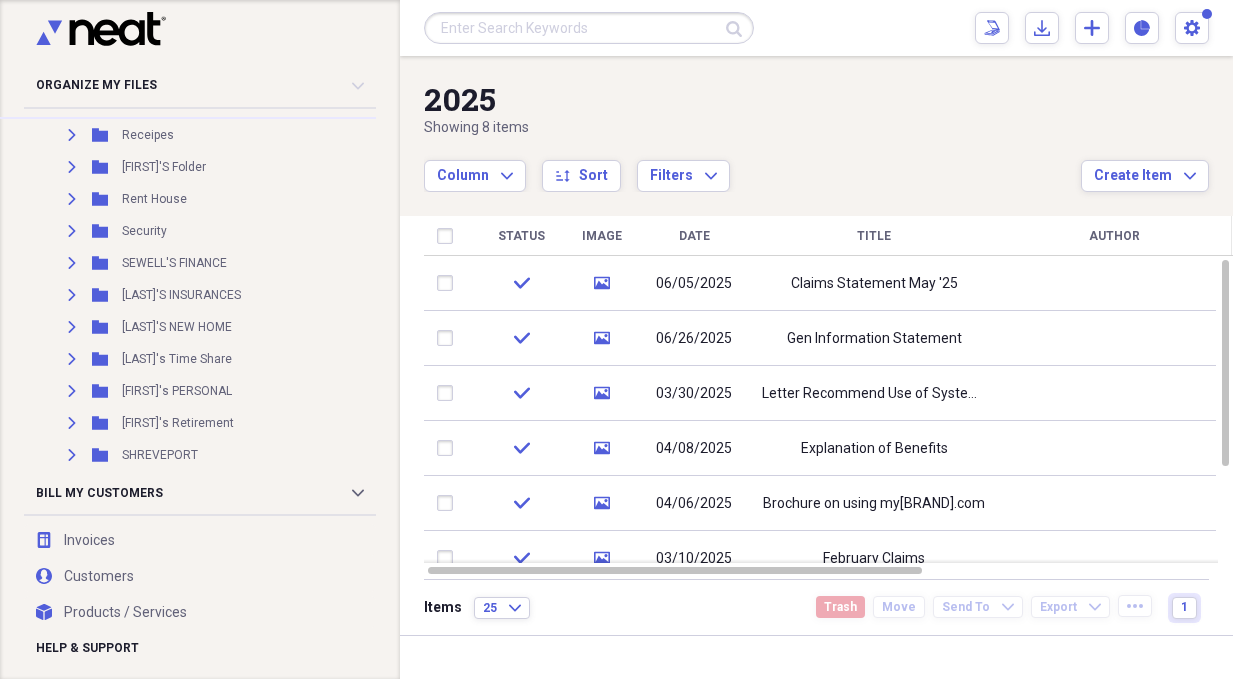 scroll, scrollTop: 1600, scrollLeft: 0, axis: vertical 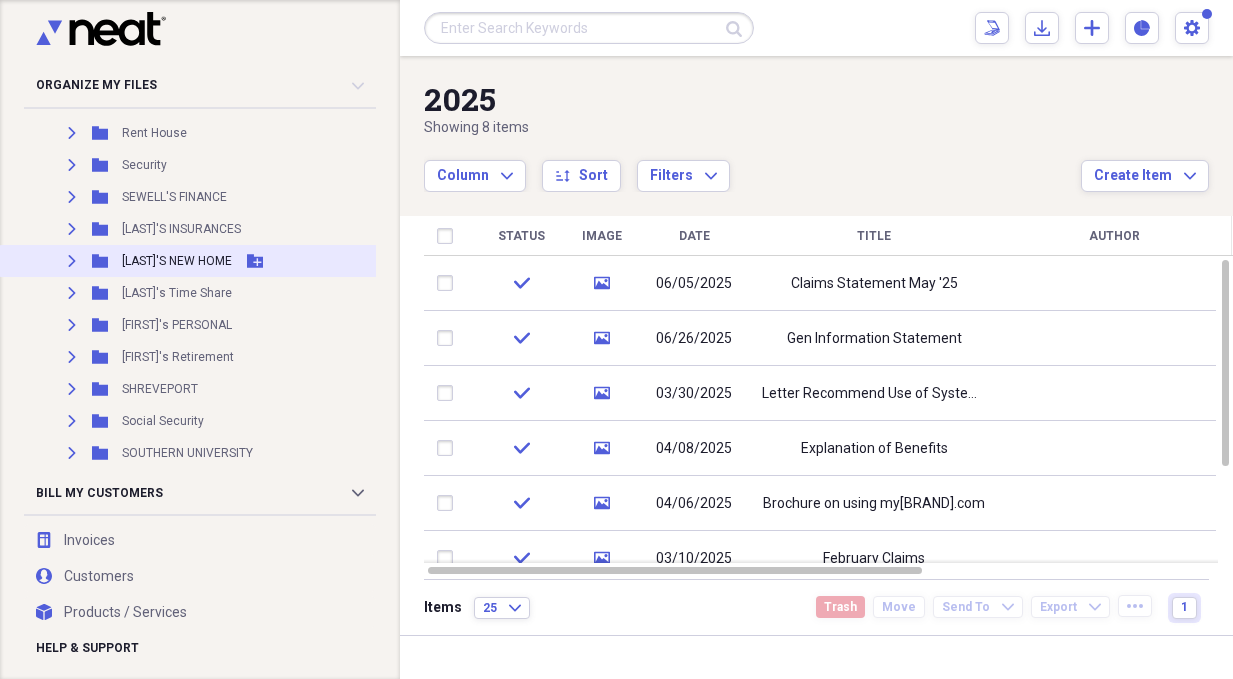 click 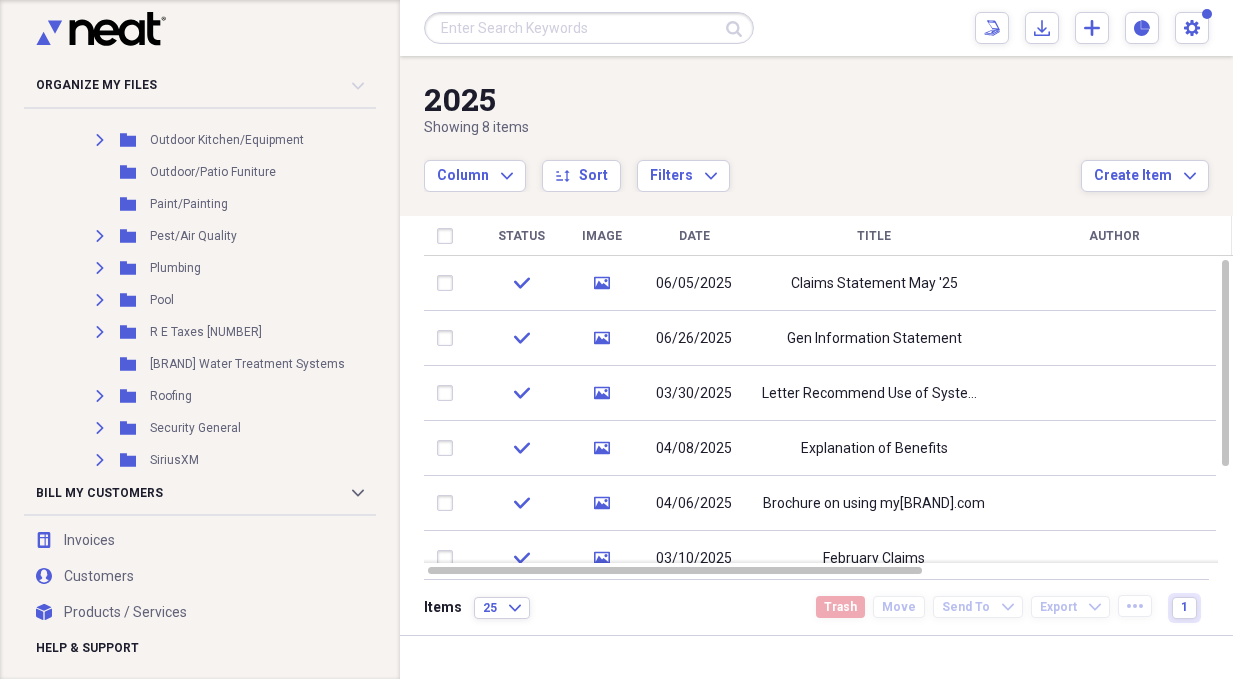 scroll, scrollTop: 3200, scrollLeft: 0, axis: vertical 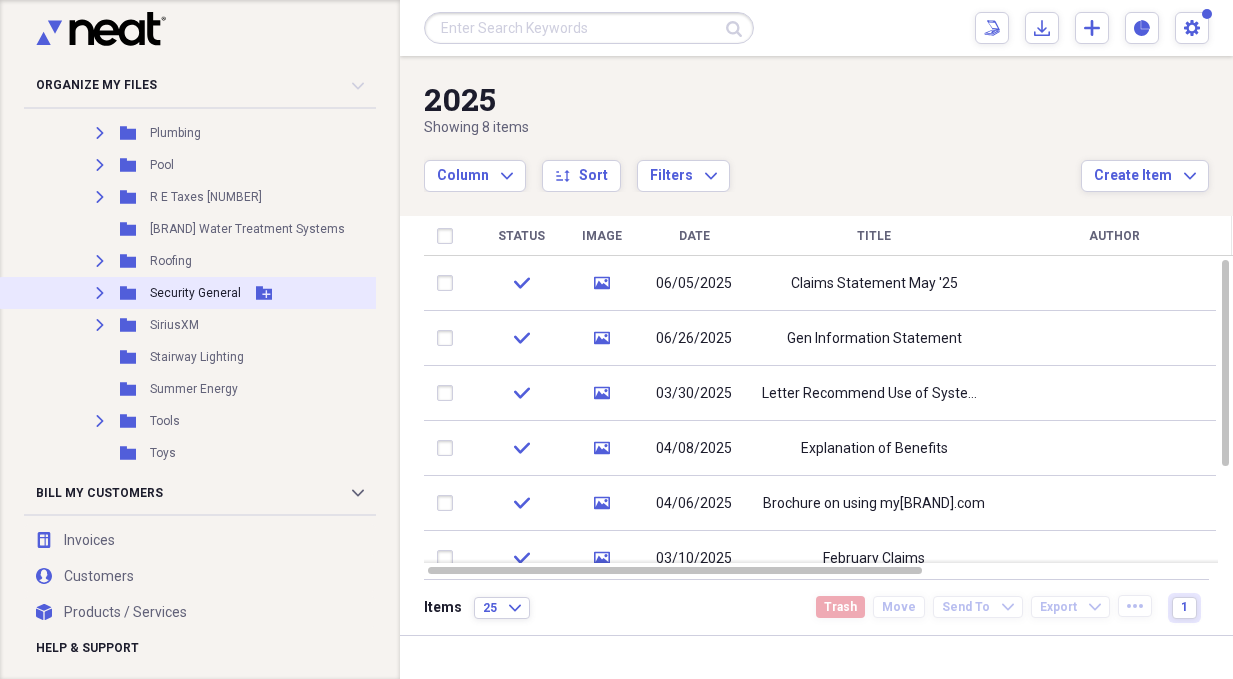 click on "Expand" 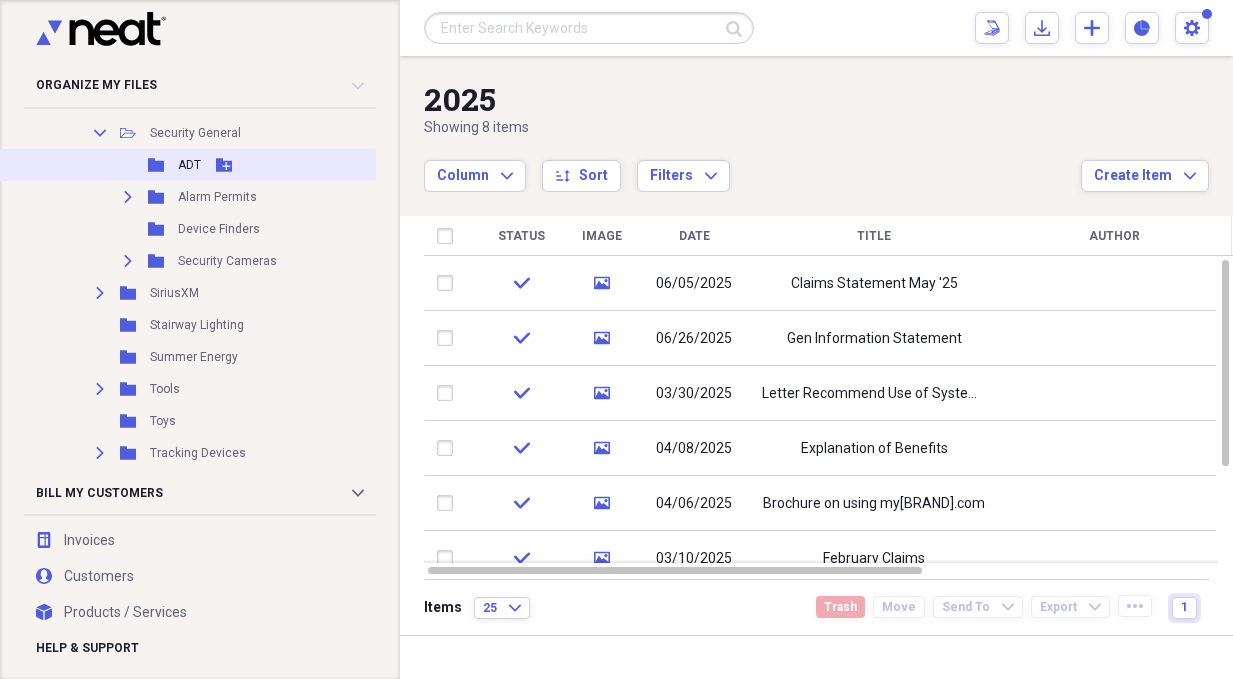 scroll, scrollTop: 3400, scrollLeft: 0, axis: vertical 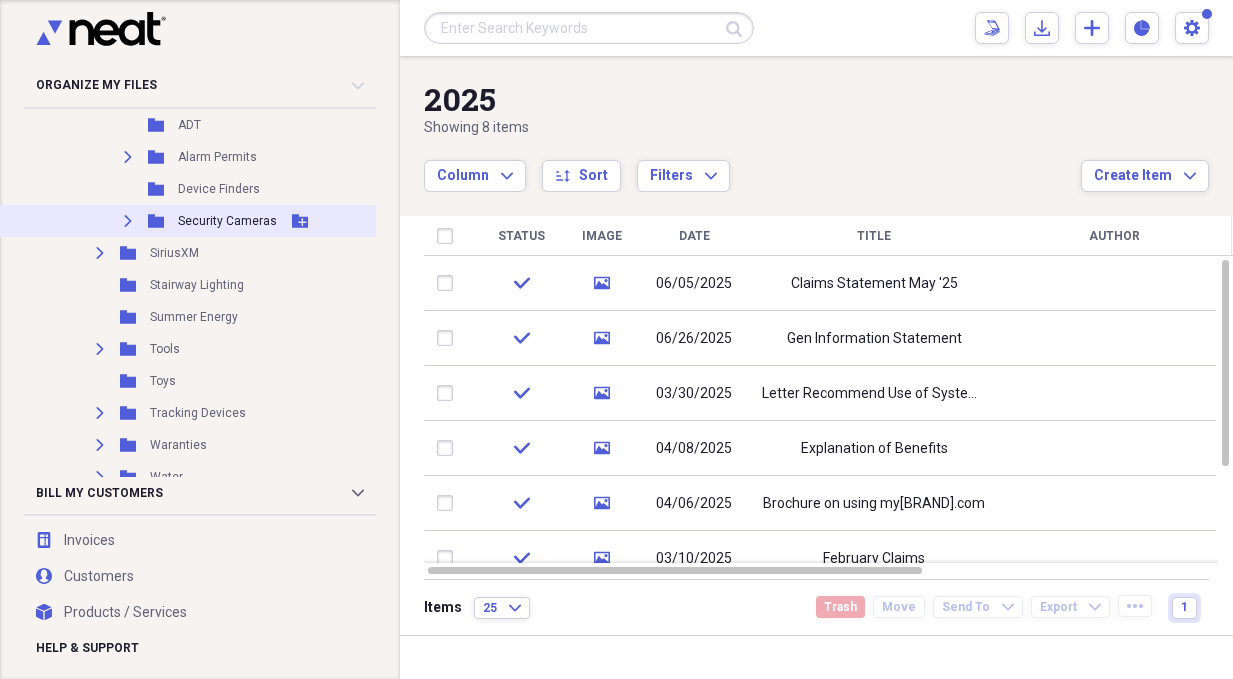 click 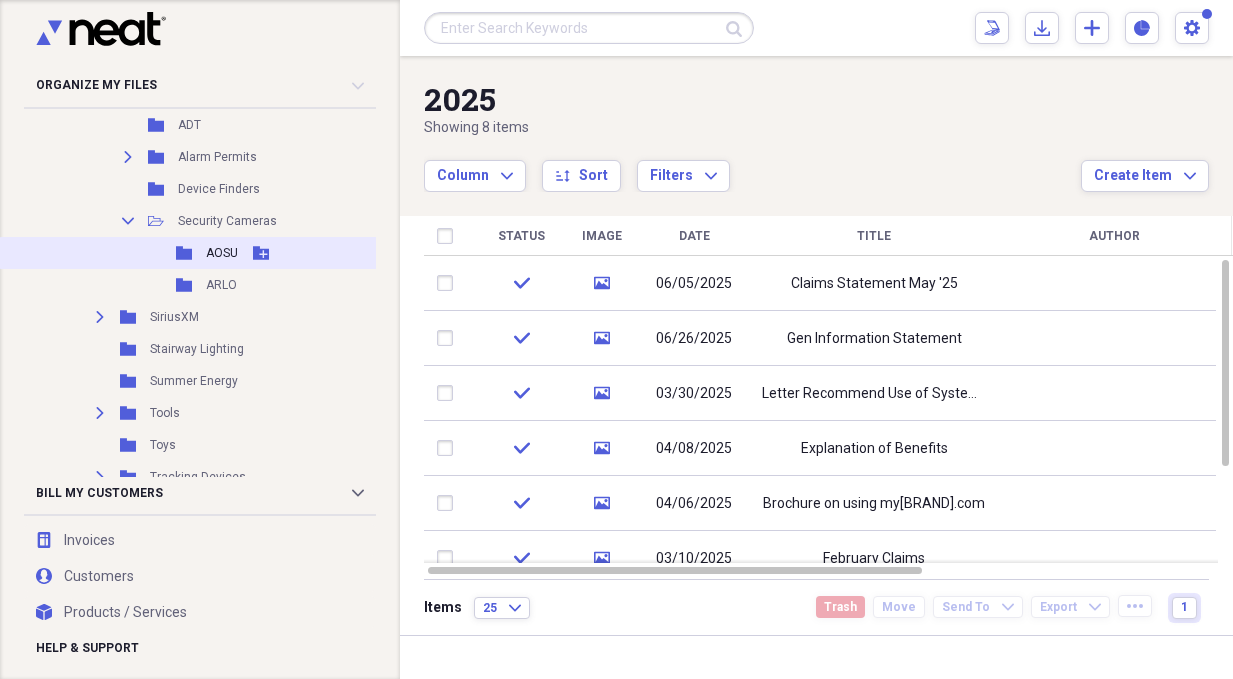click on "Folder AOSU Add Folder" at bounding box center (203, 253) 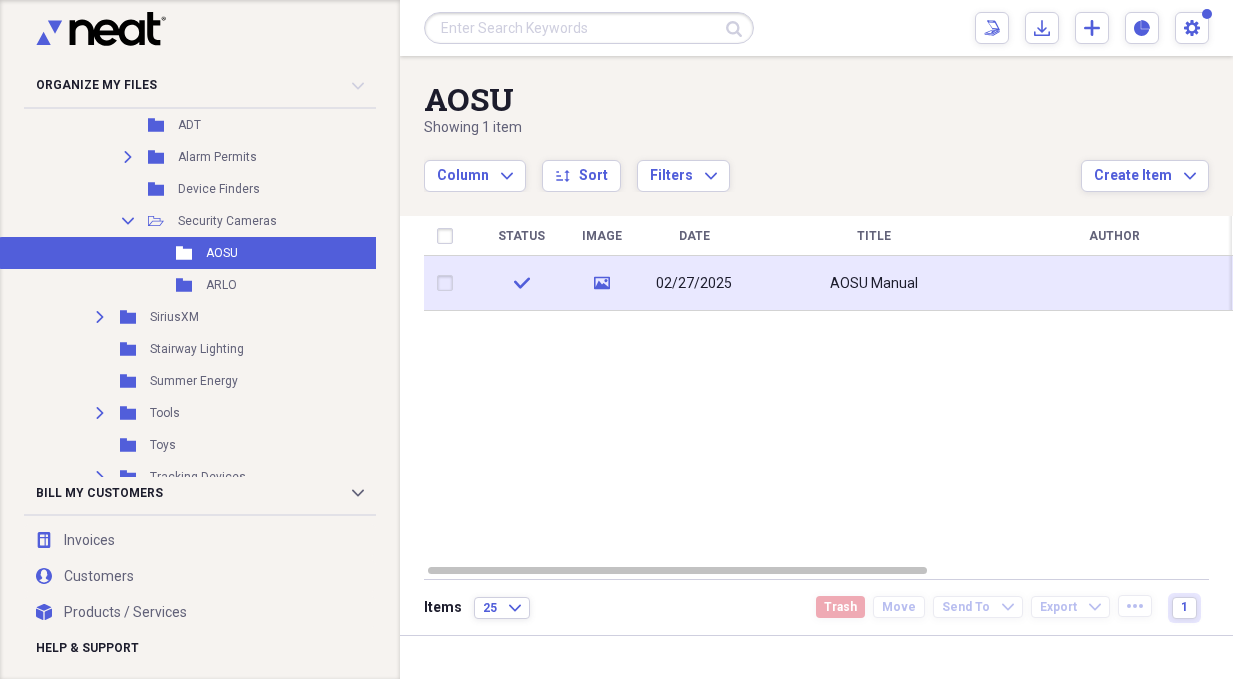 click on "AOSU Manual" at bounding box center [874, 284] 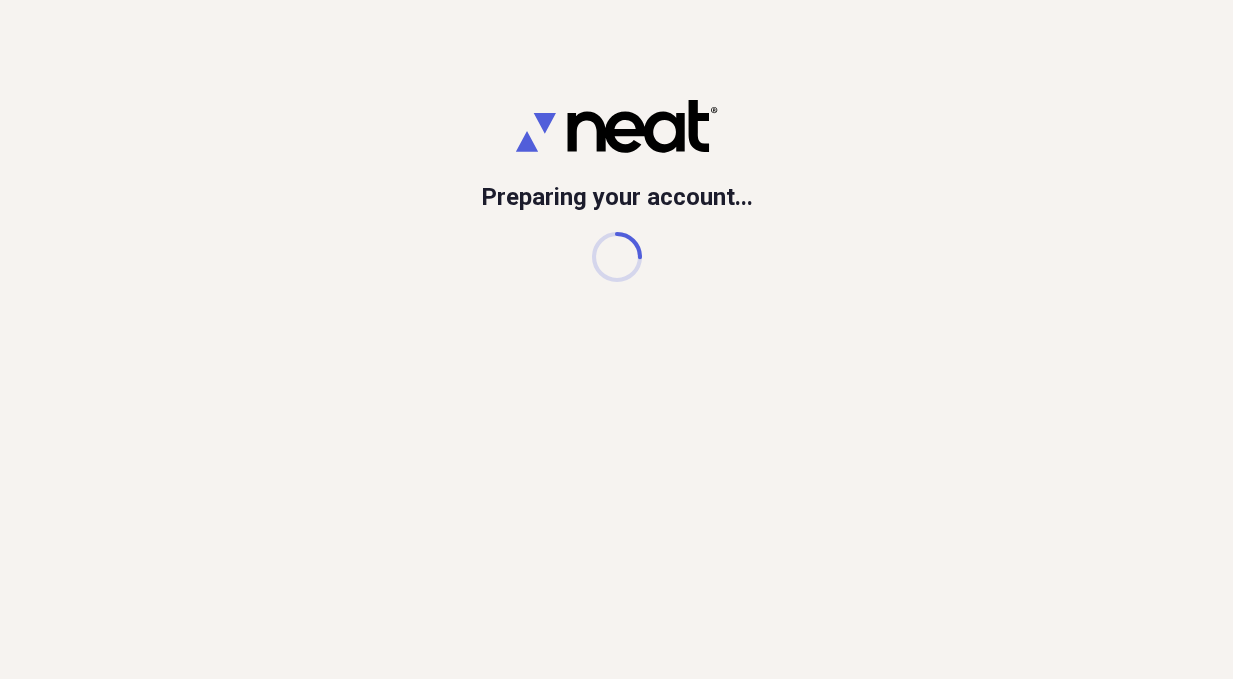 scroll, scrollTop: 0, scrollLeft: 0, axis: both 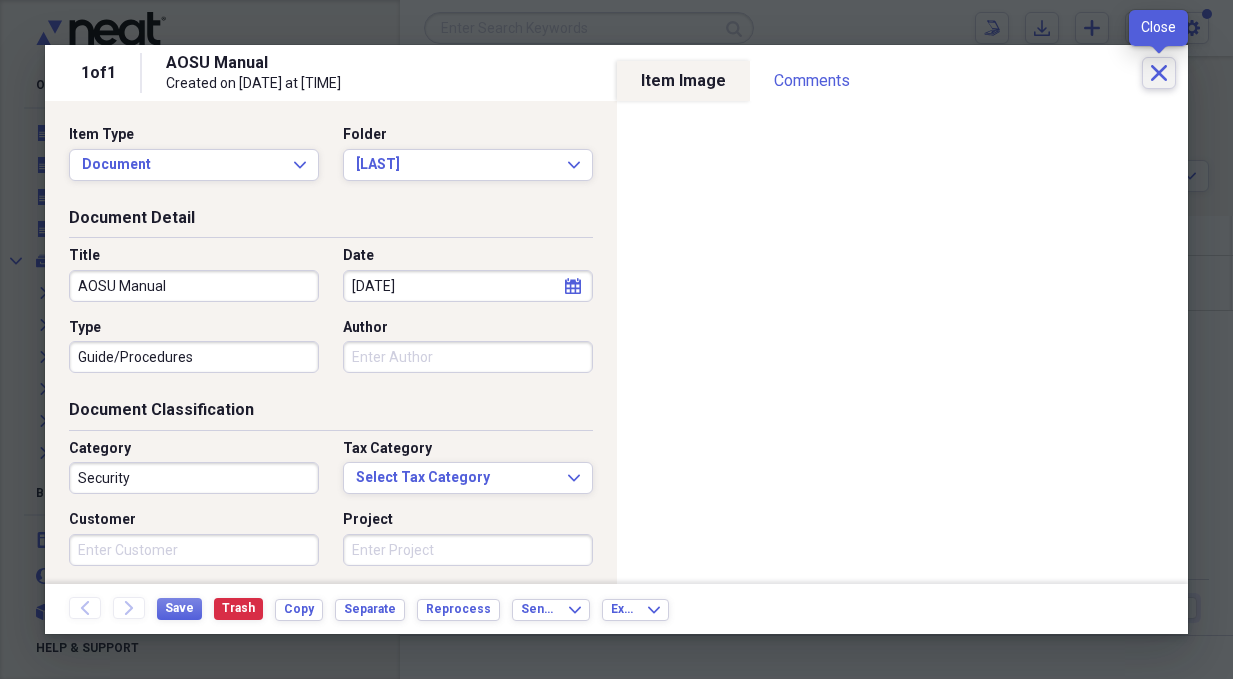 click on "Close" 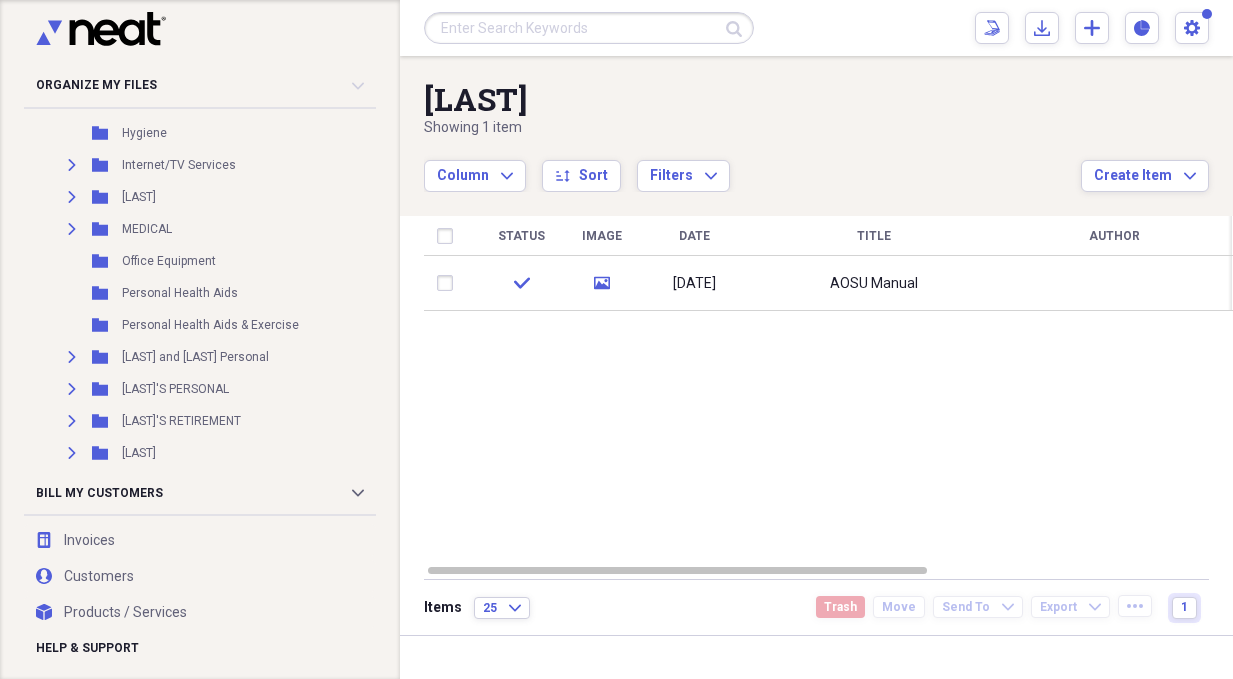 scroll, scrollTop: 1200, scrollLeft: 0, axis: vertical 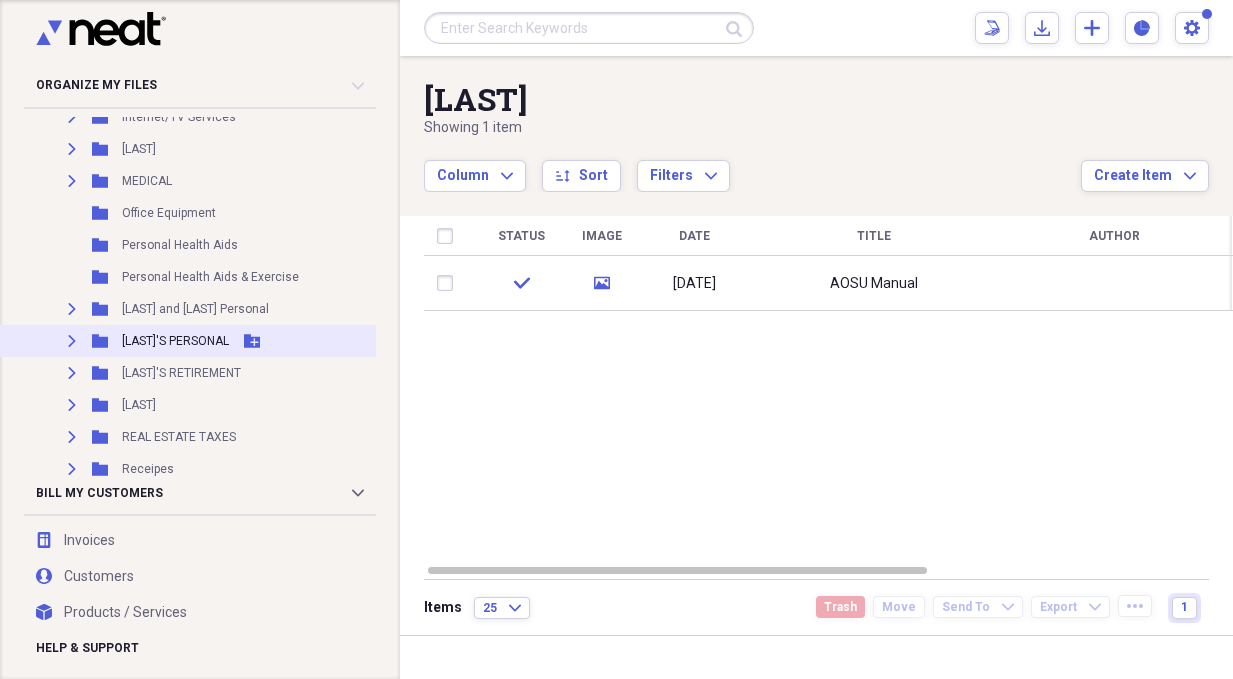 click on "Expand" 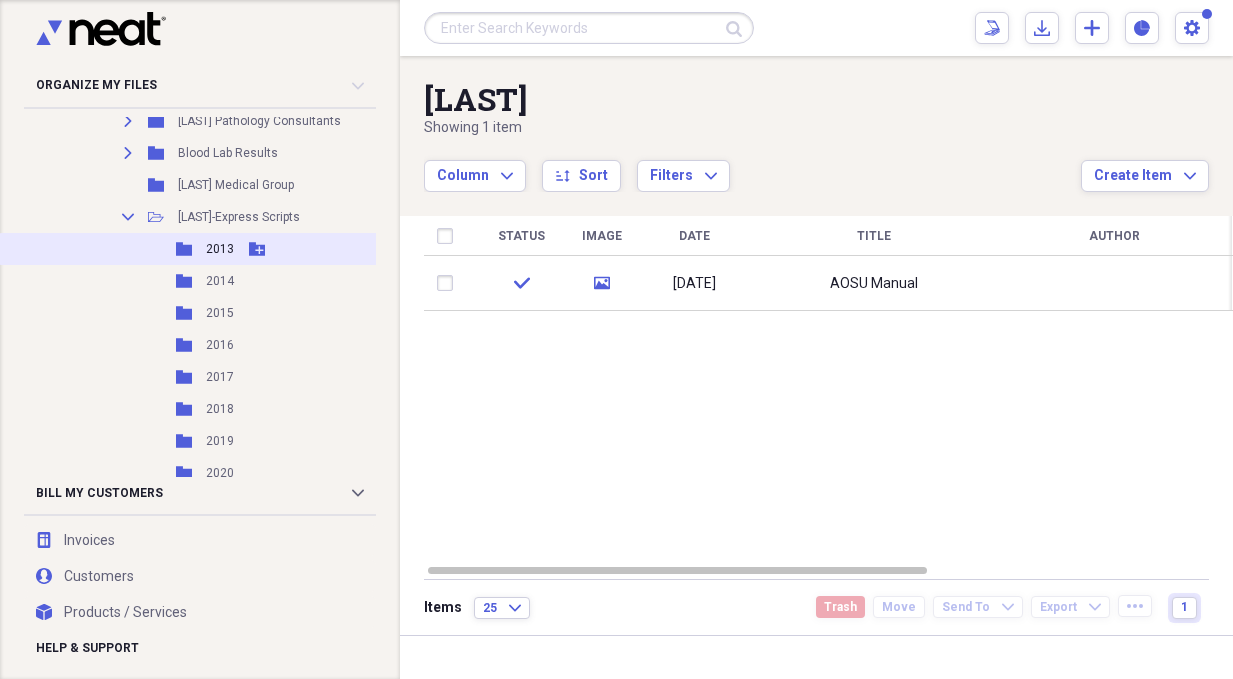 scroll, scrollTop: 2600, scrollLeft: 0, axis: vertical 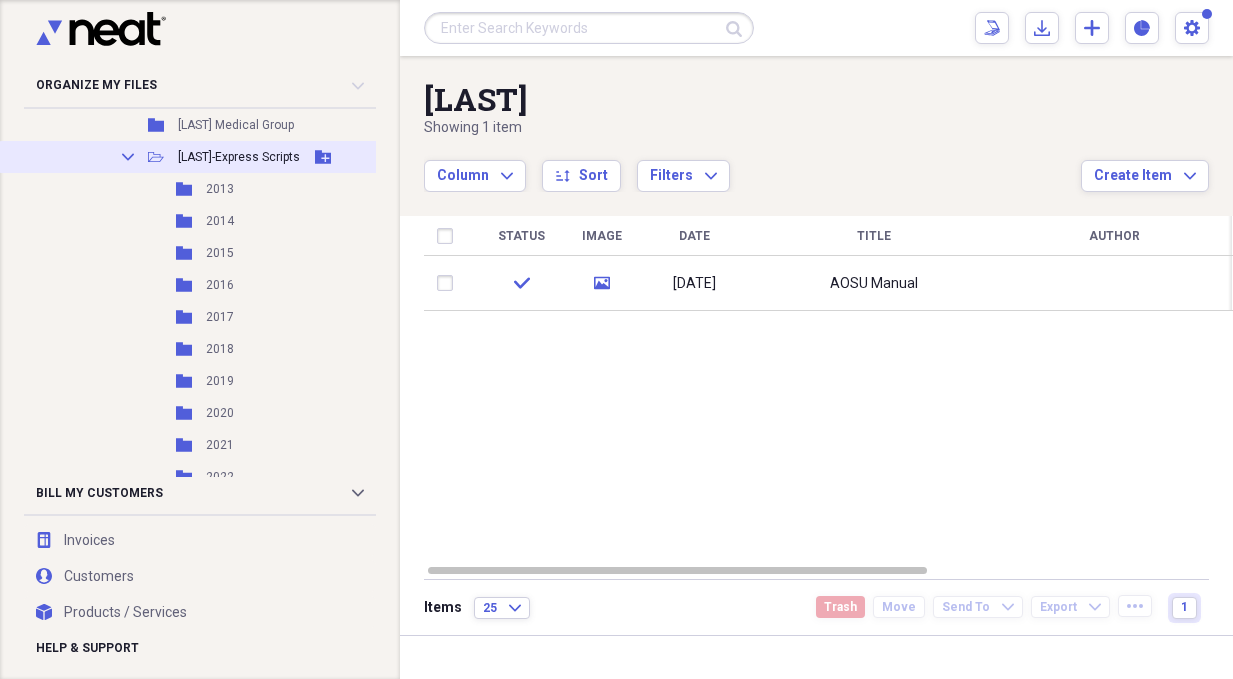 click on "Collapse" 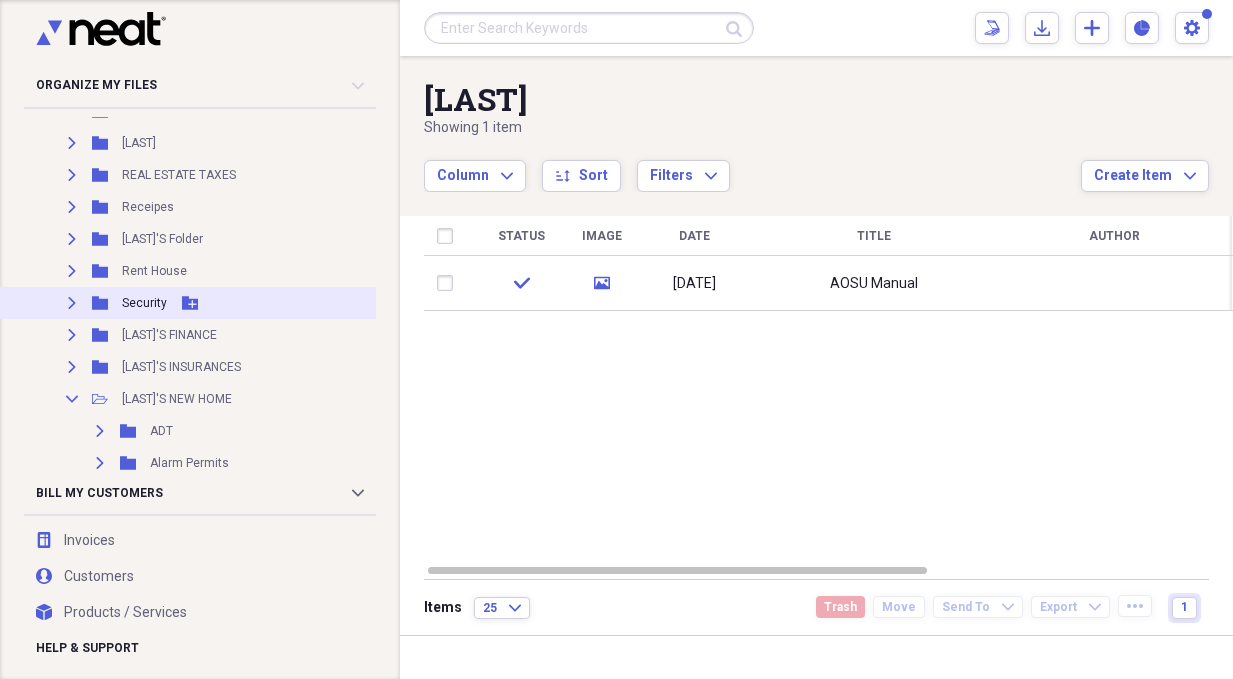 scroll, scrollTop: 5600, scrollLeft: 0, axis: vertical 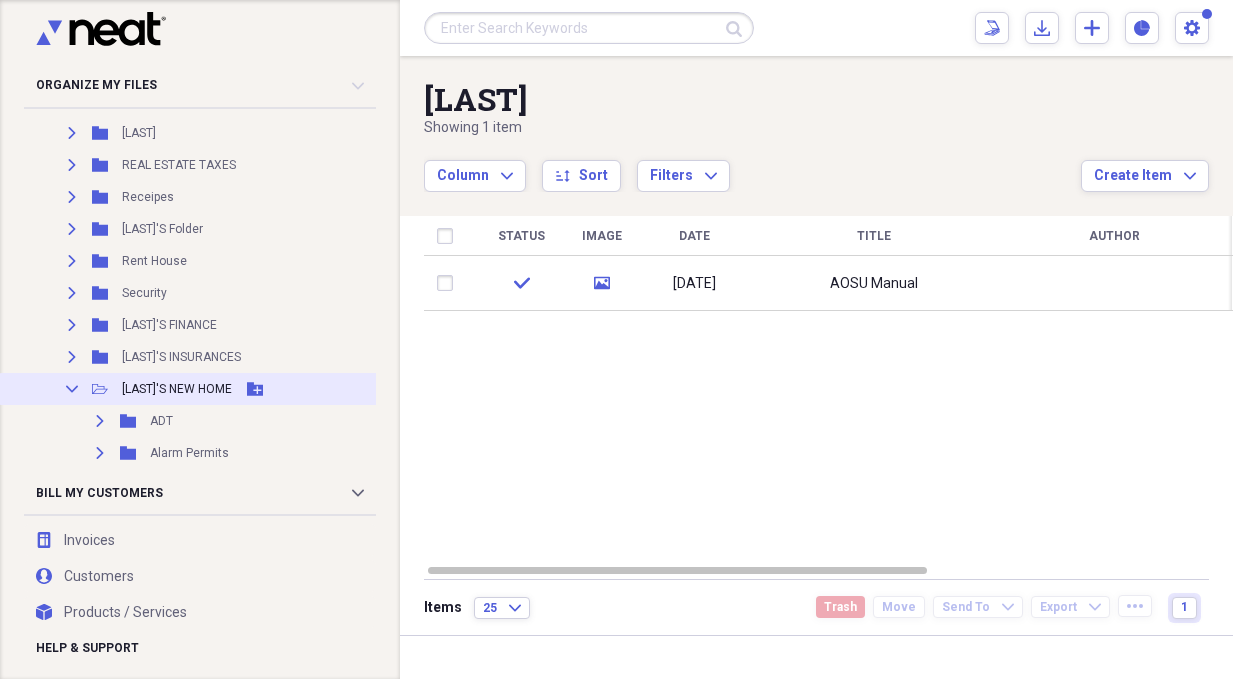 click on "Collapse" 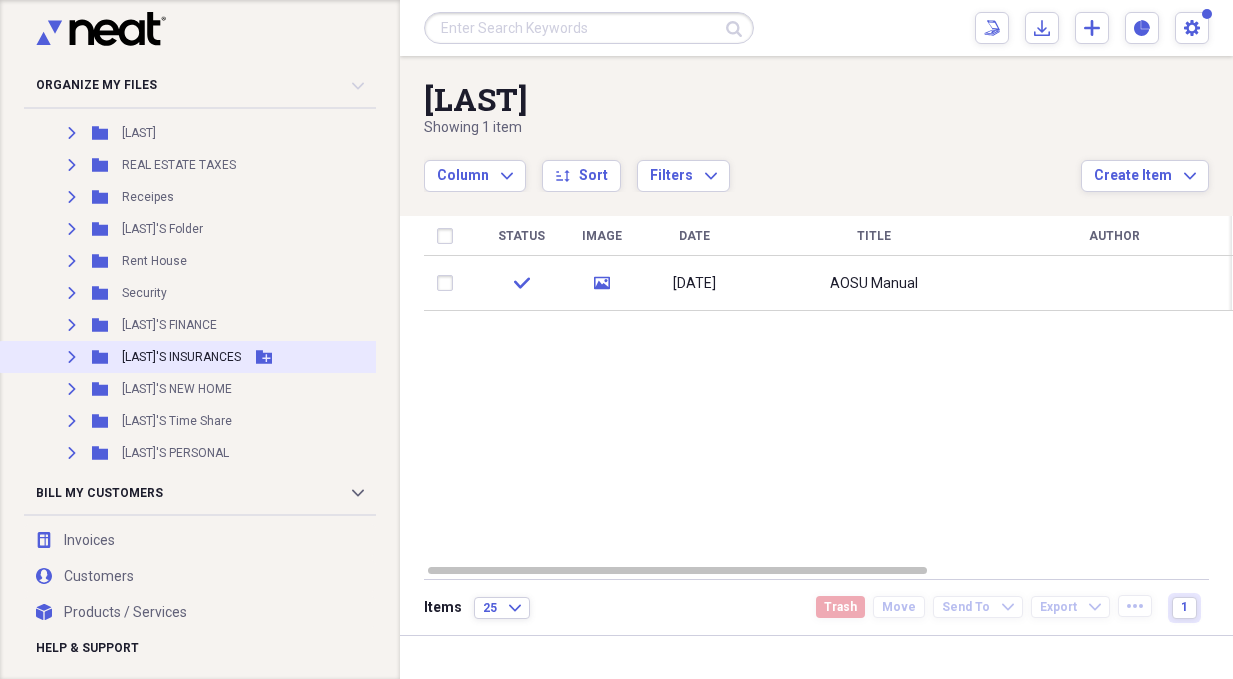 click on "Expand" 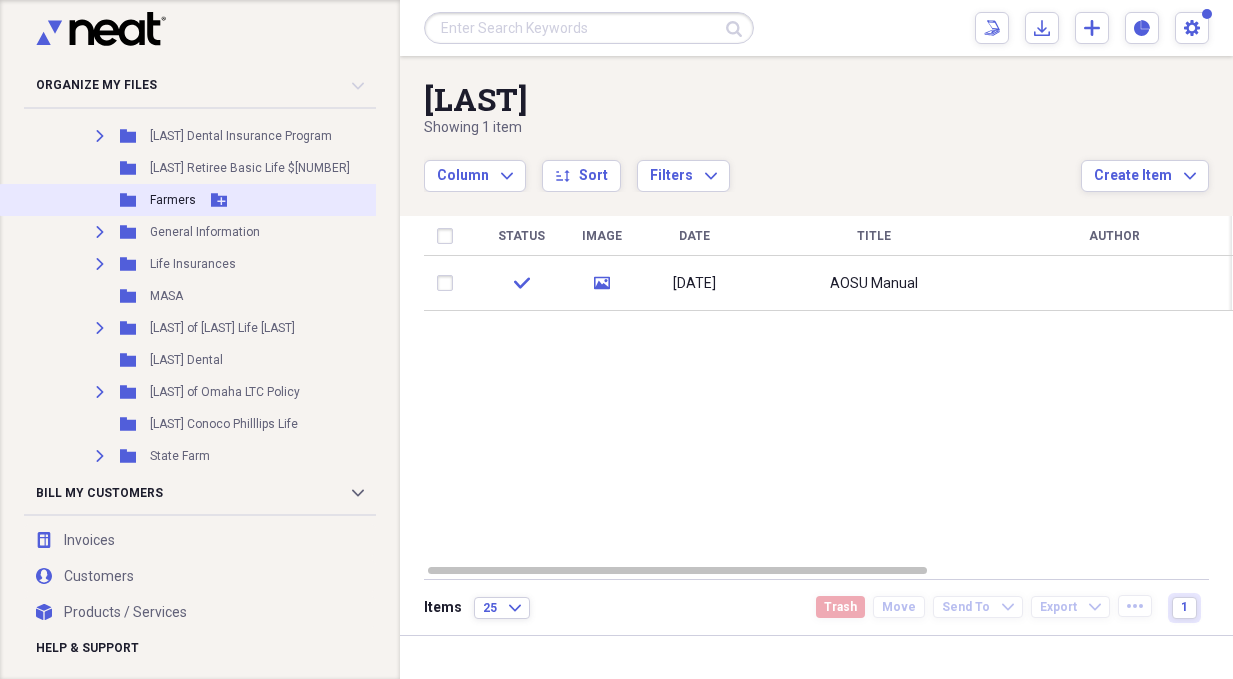 scroll, scrollTop: 6000, scrollLeft: 0, axis: vertical 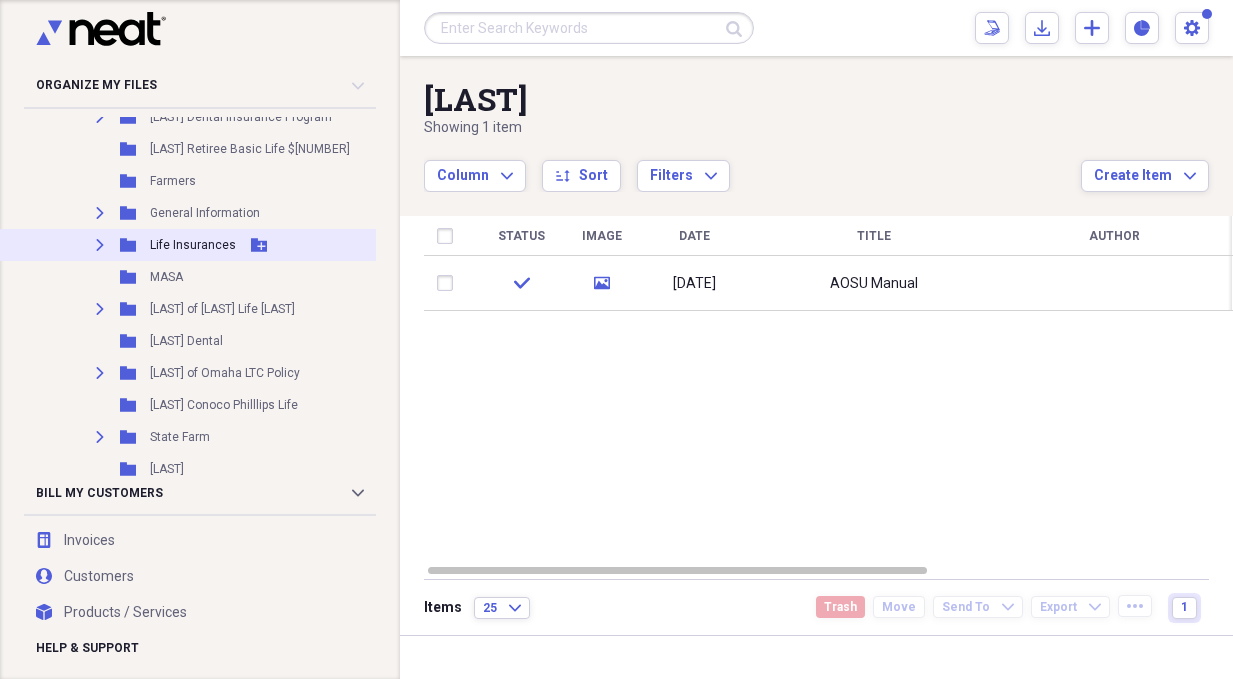 click on "Expand" 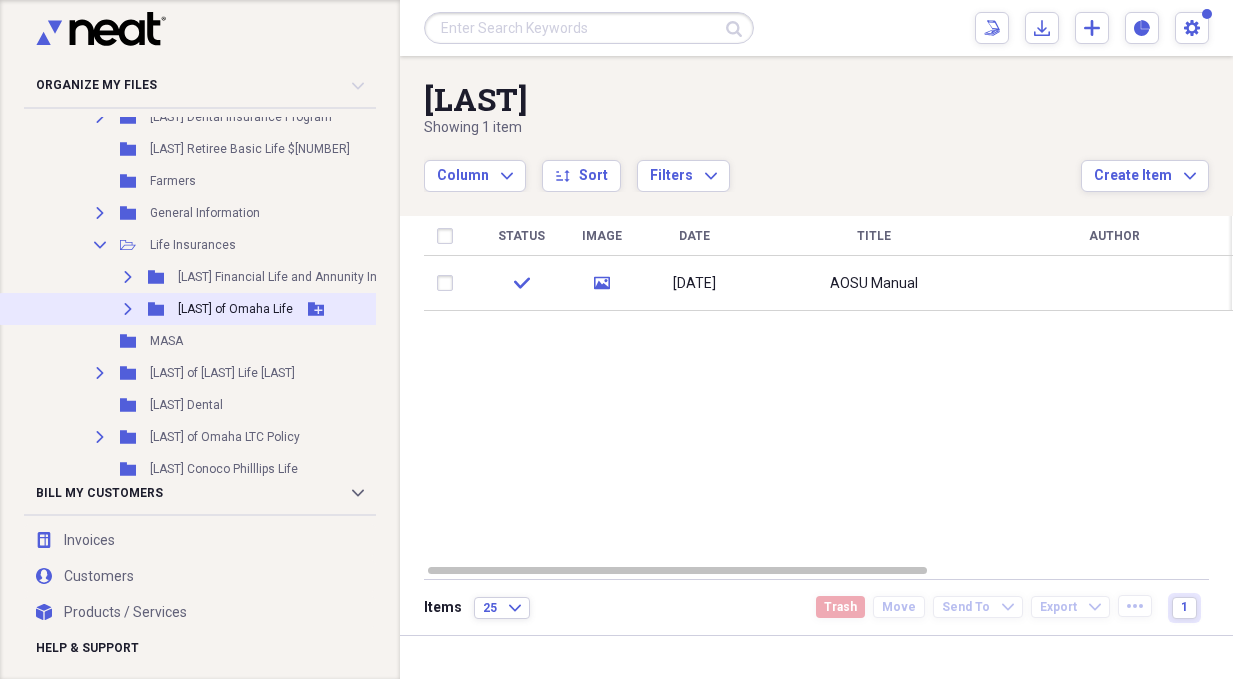 click on "Expand" 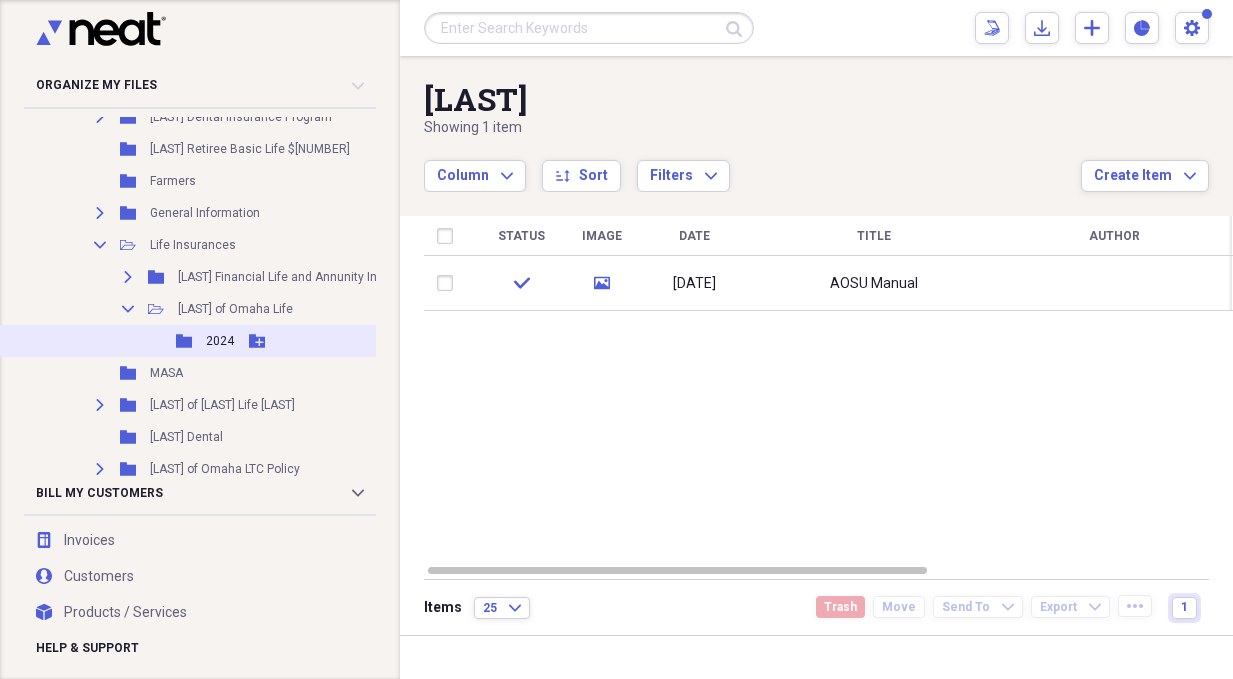 click on "2024" at bounding box center [220, 341] 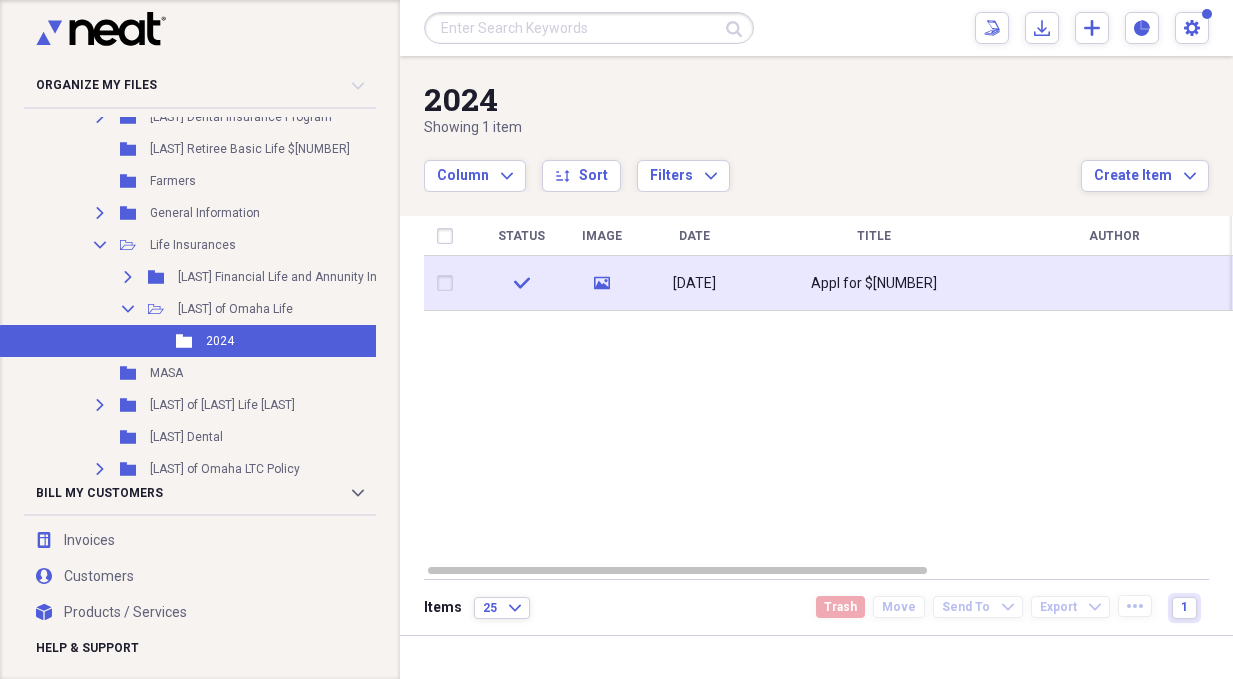 click on "02/08/2024" at bounding box center [694, 283] 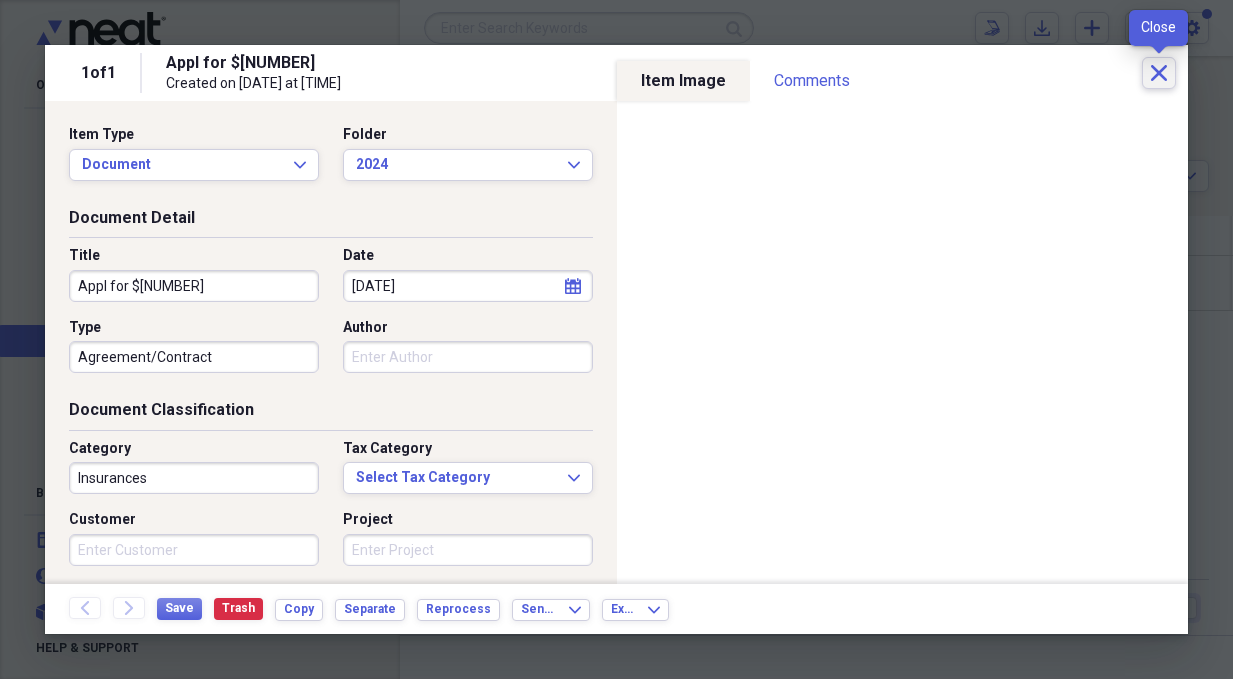 click 